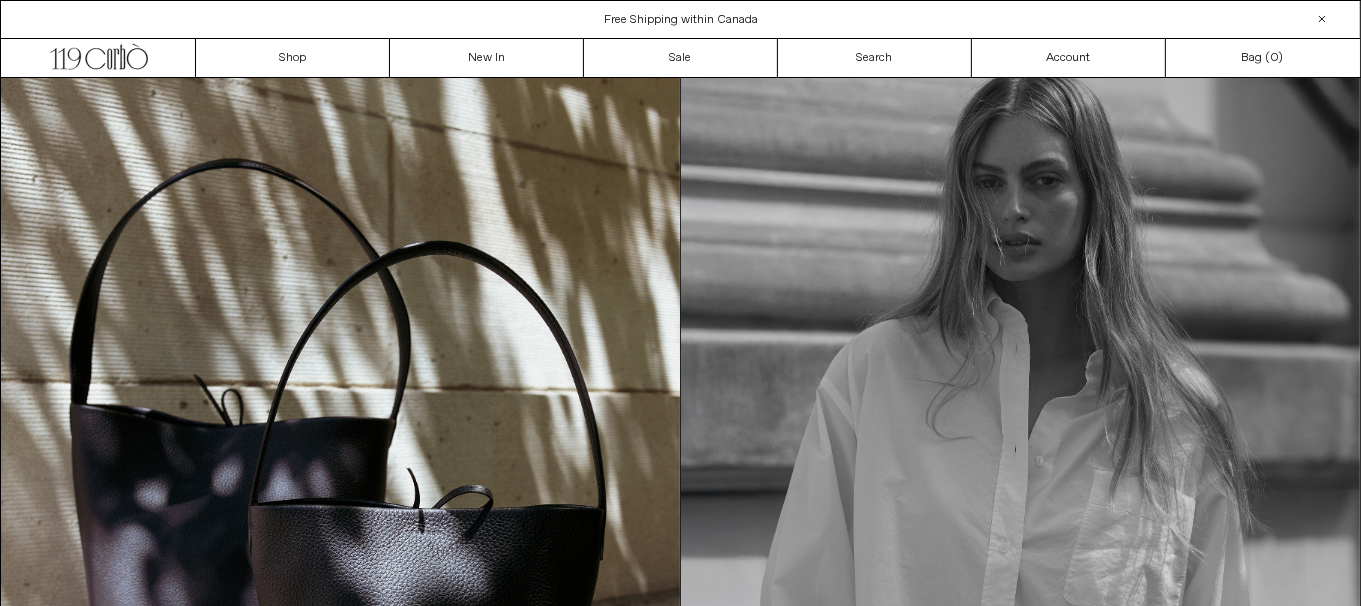 scroll, scrollTop: 0, scrollLeft: 0, axis: both 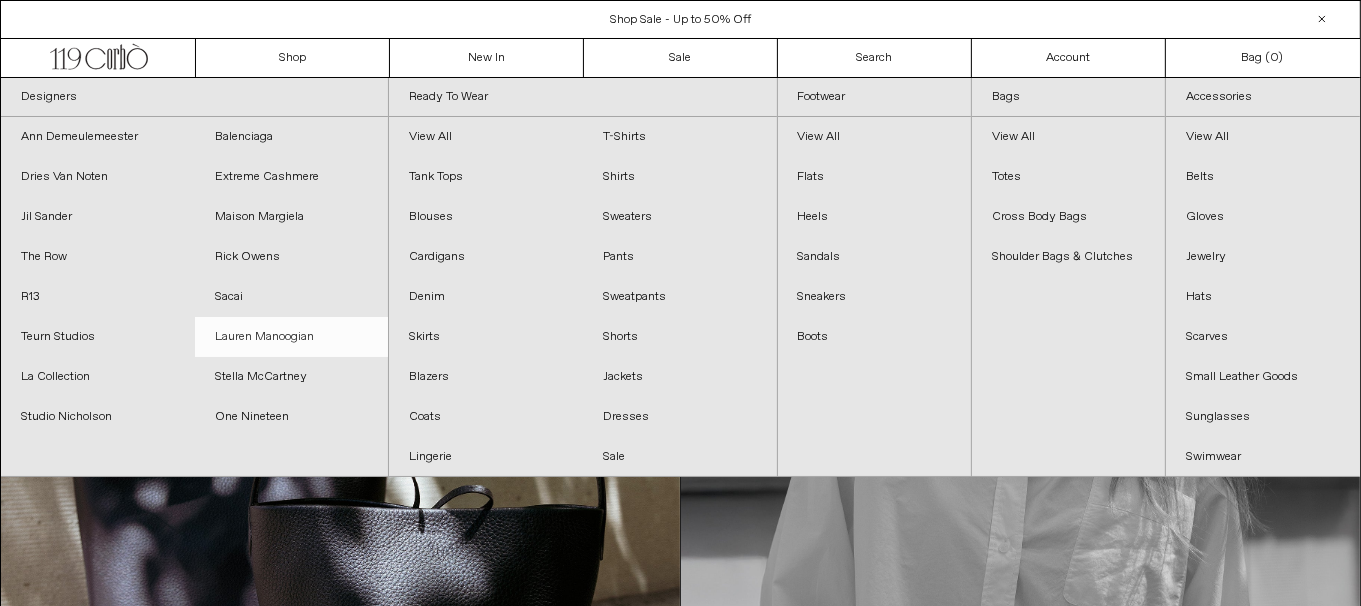 click on "Lauren Manoogian" at bounding box center (292, 337) 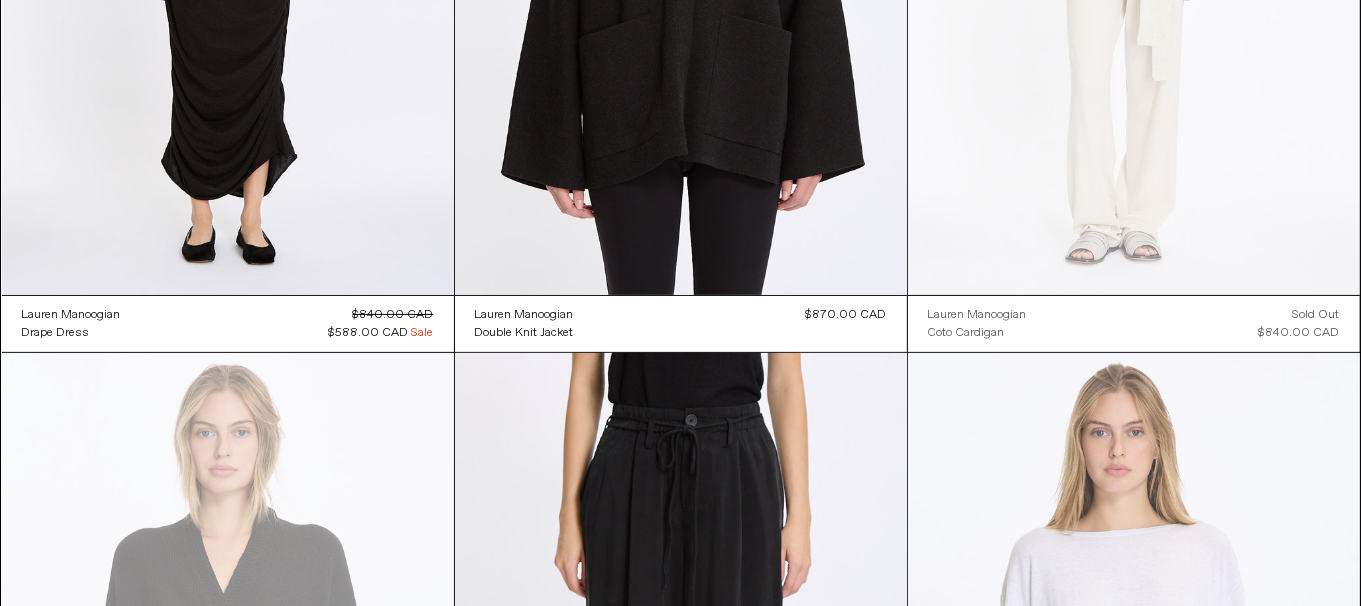 scroll, scrollTop: 899, scrollLeft: 0, axis: vertical 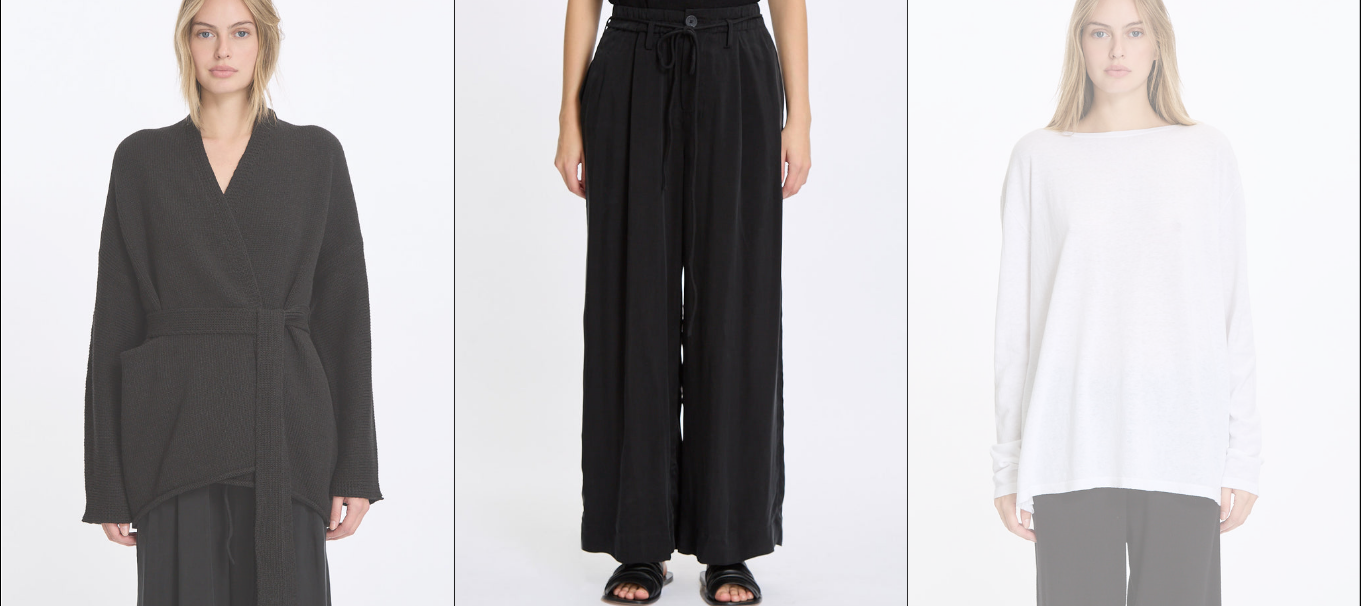 click at bounding box center [228, 293] 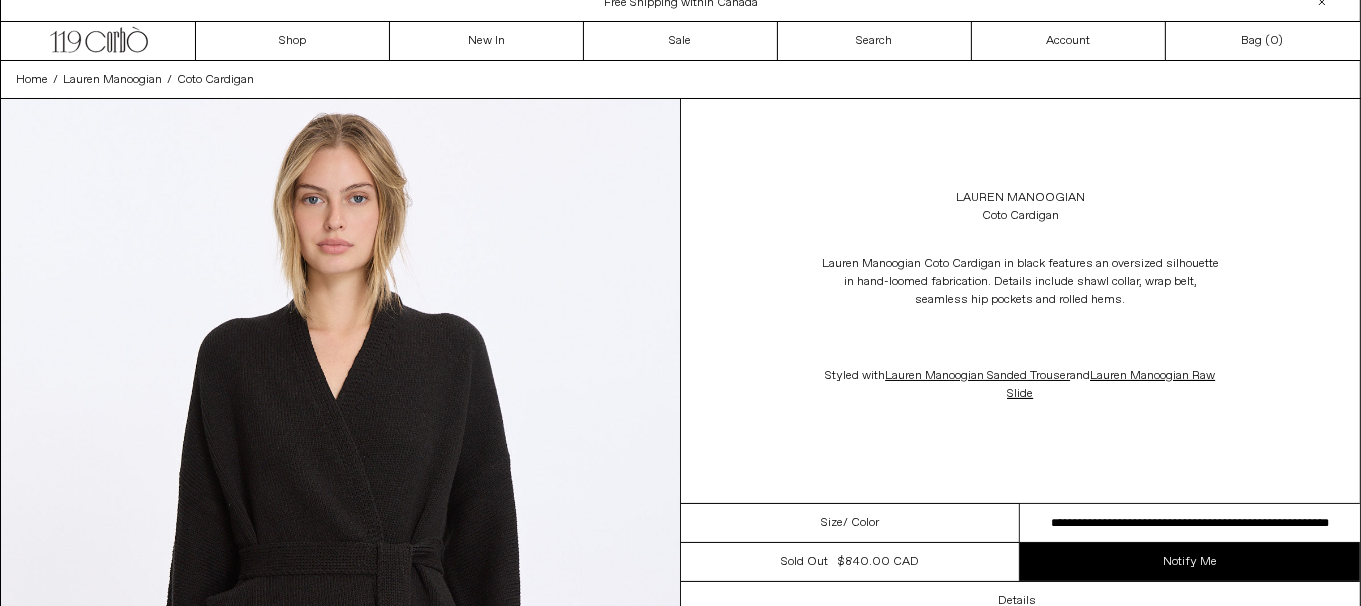 scroll, scrollTop: 0, scrollLeft: 0, axis: both 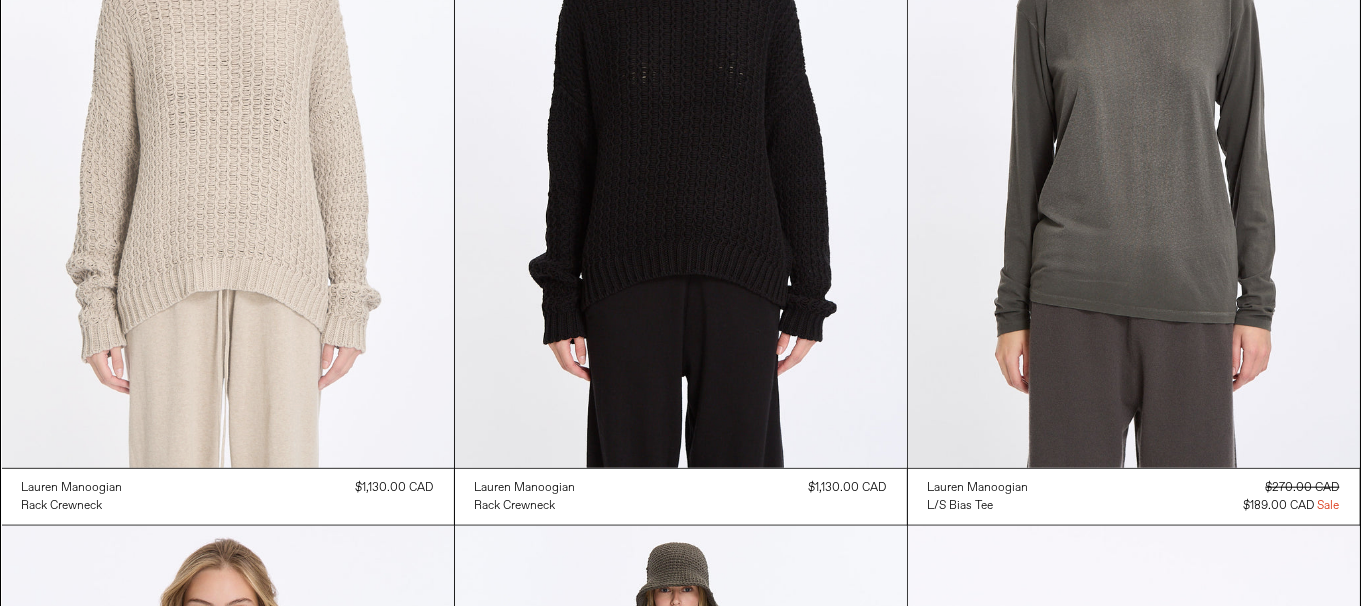 click at bounding box center (228, 129) 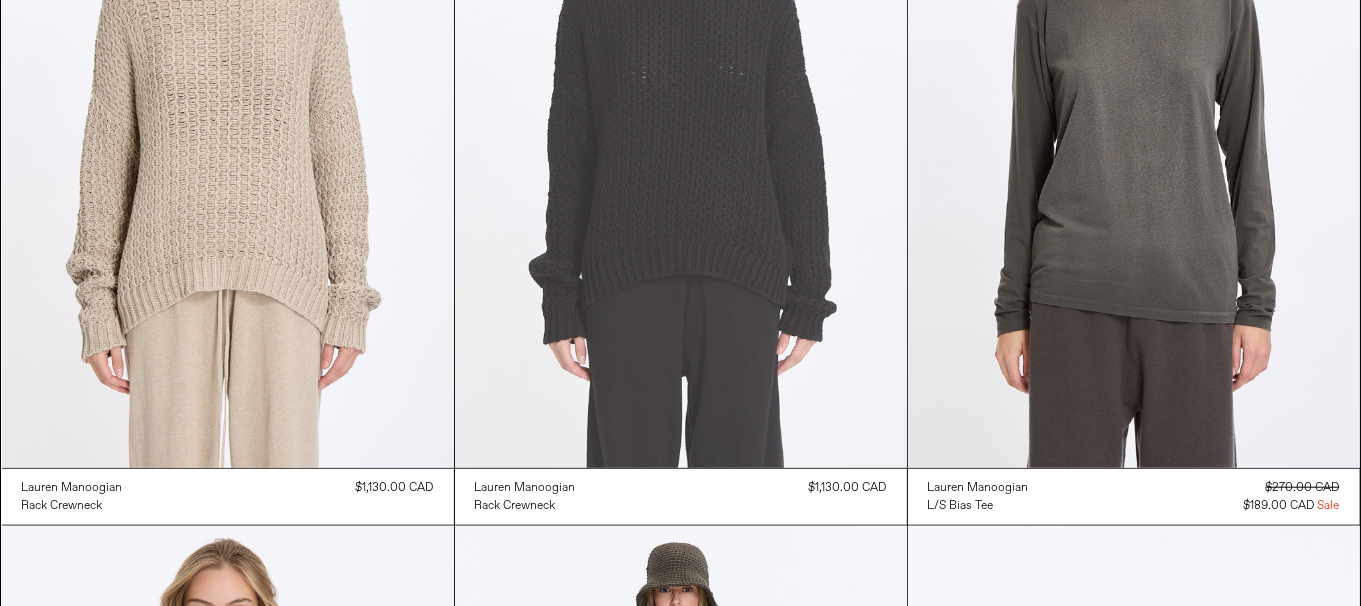 click at bounding box center (681, 129) 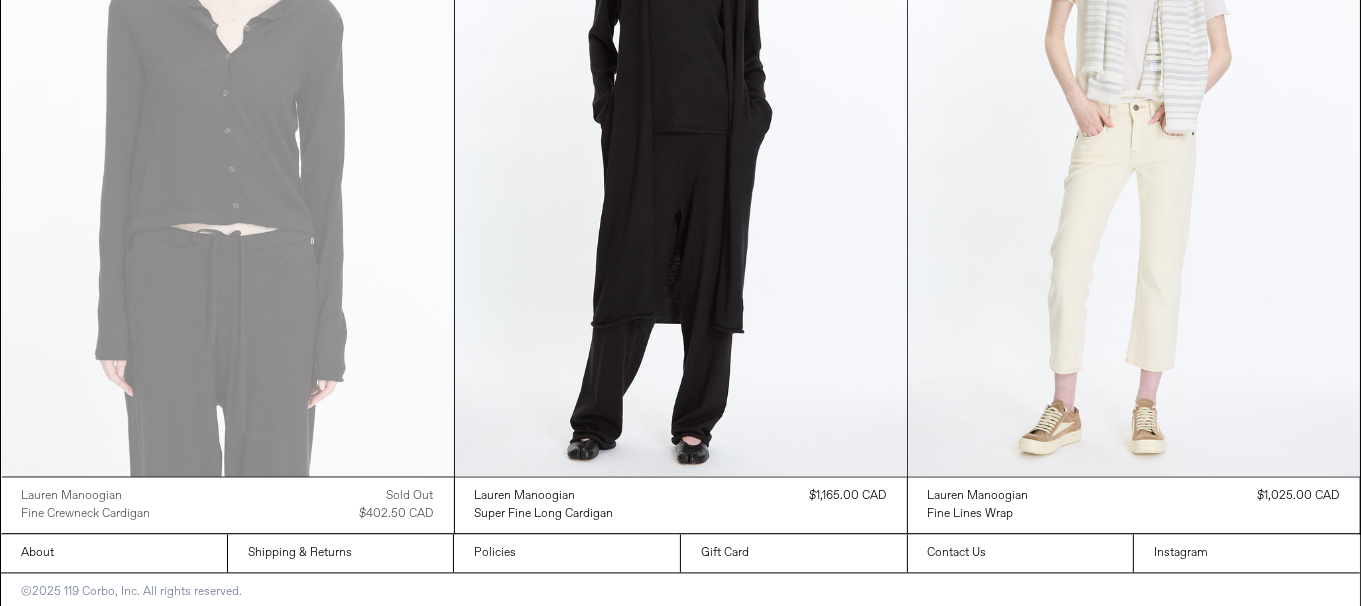 scroll, scrollTop: 10631, scrollLeft: 0, axis: vertical 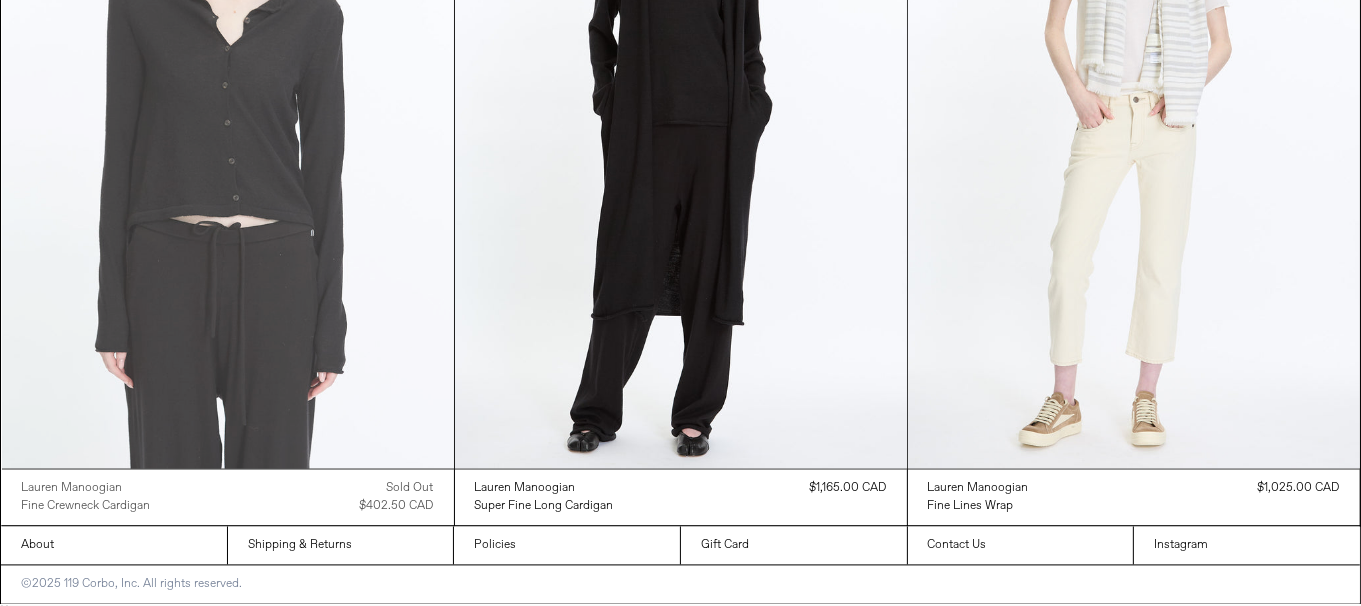 click at bounding box center [228, 129] 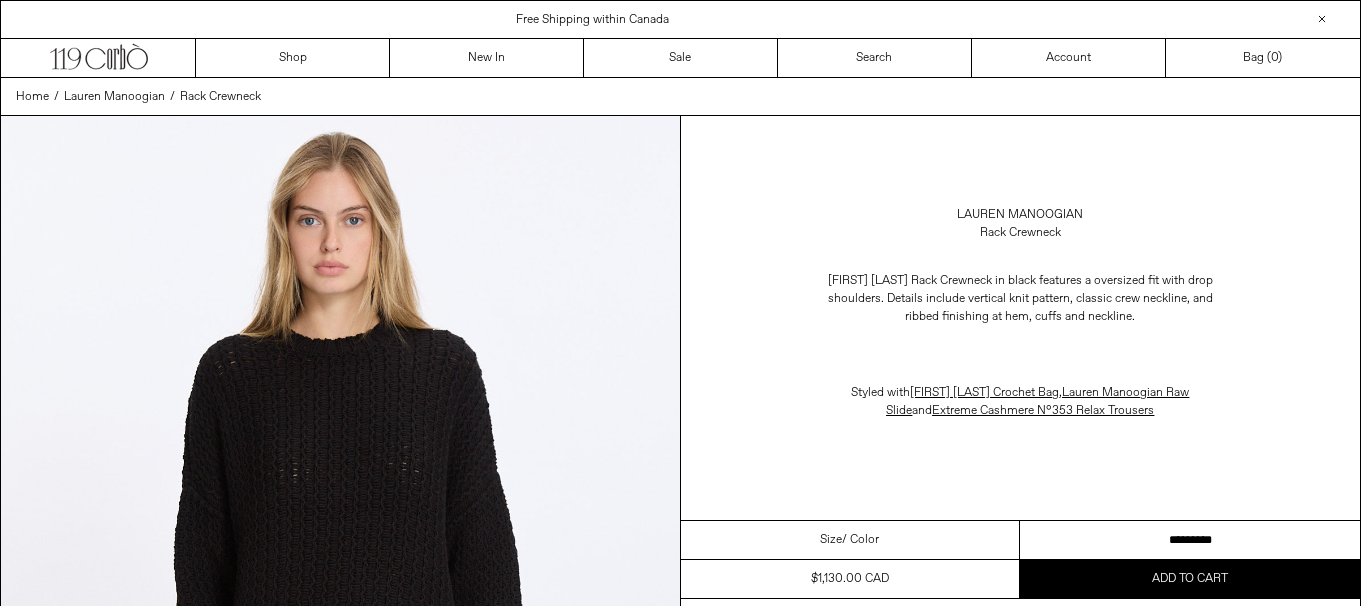 click on "*********
*********" at bounding box center (1190, 540) 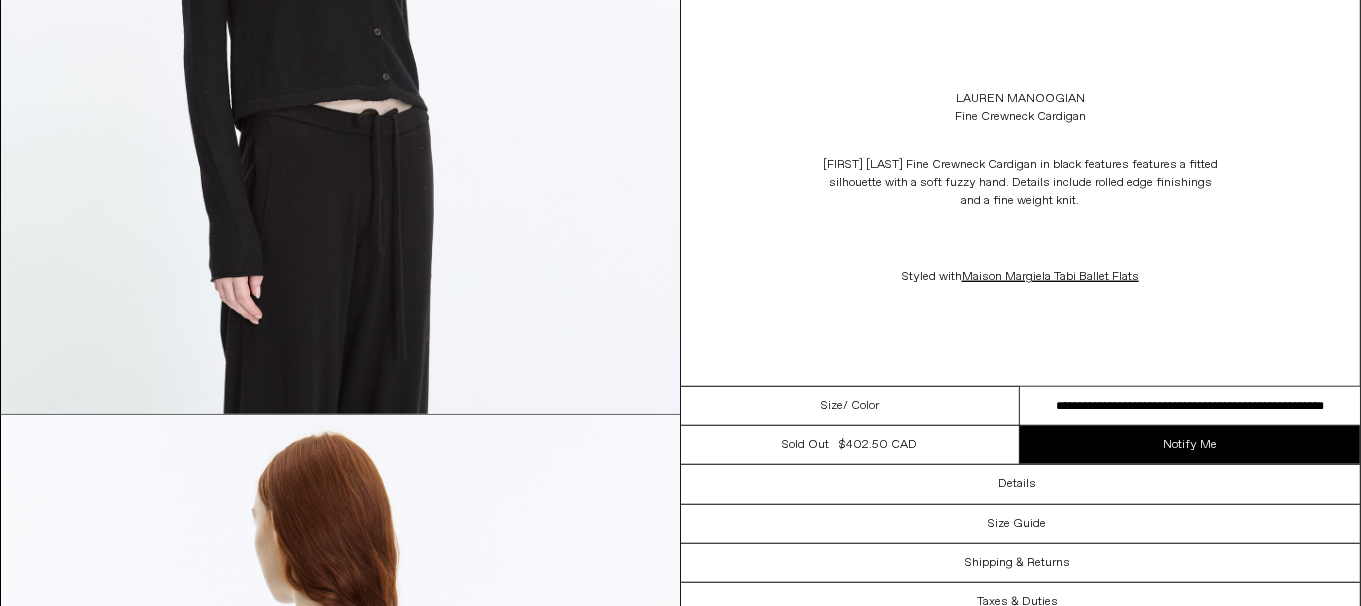 scroll, scrollTop: 1500, scrollLeft: 0, axis: vertical 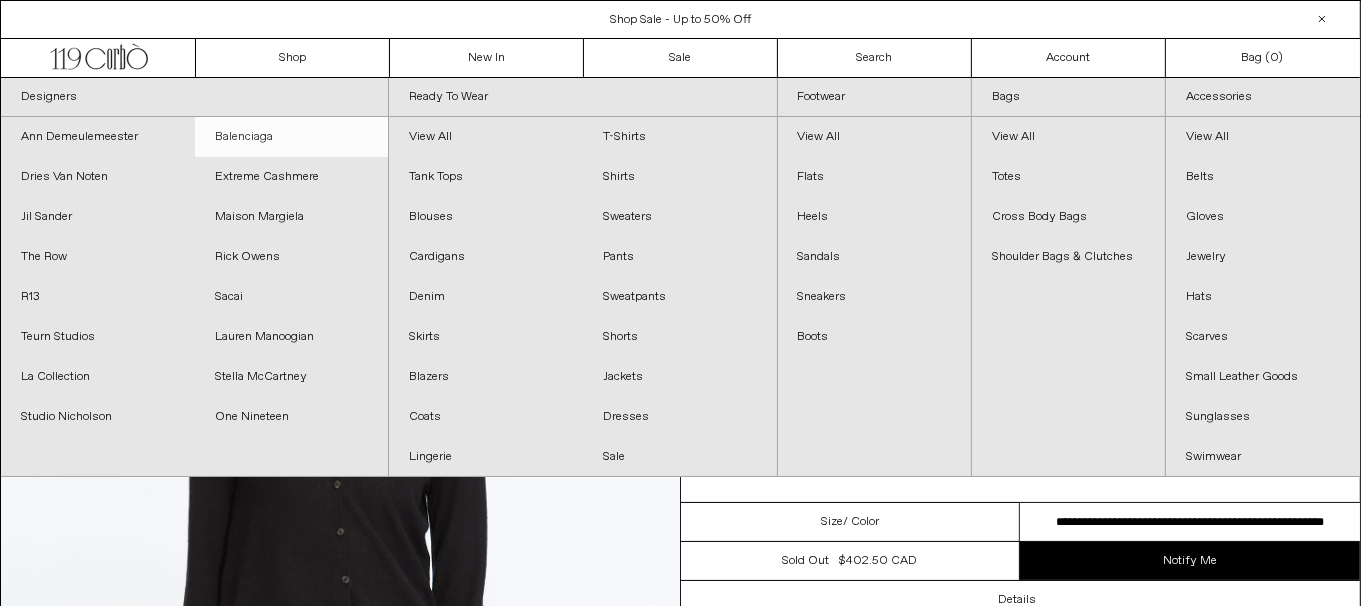 click on "Balenciaga" at bounding box center (292, 137) 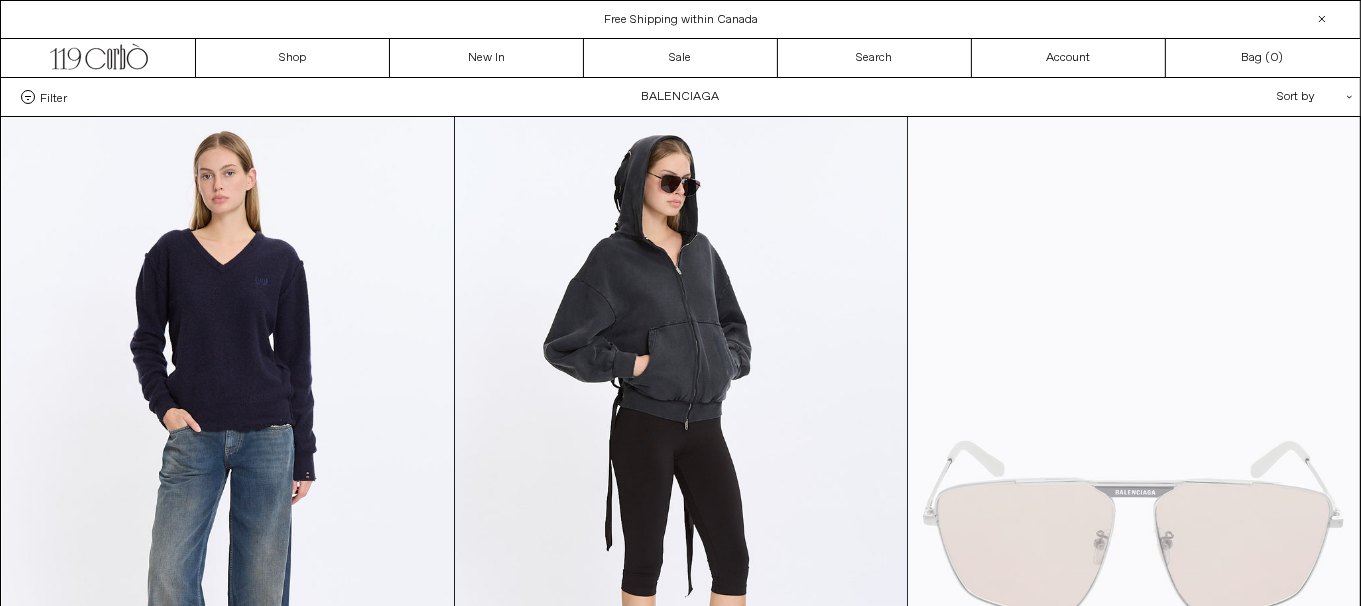 scroll, scrollTop: 0, scrollLeft: 0, axis: both 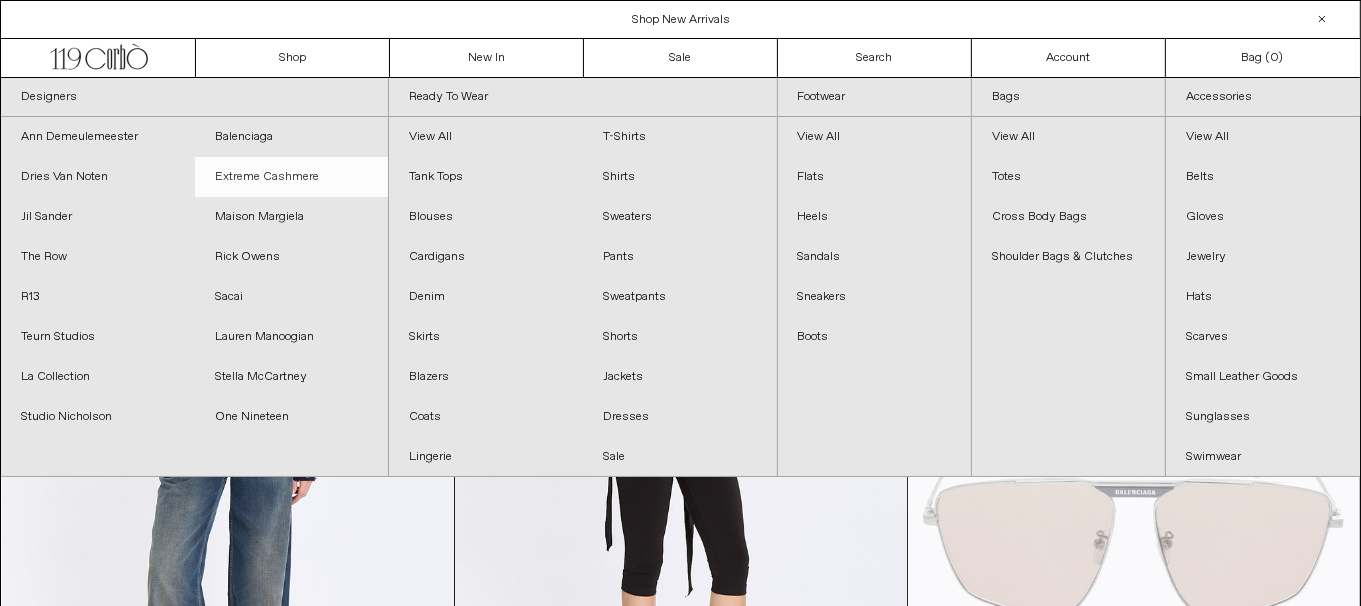 click on "Extreme Cashmere" at bounding box center (292, 177) 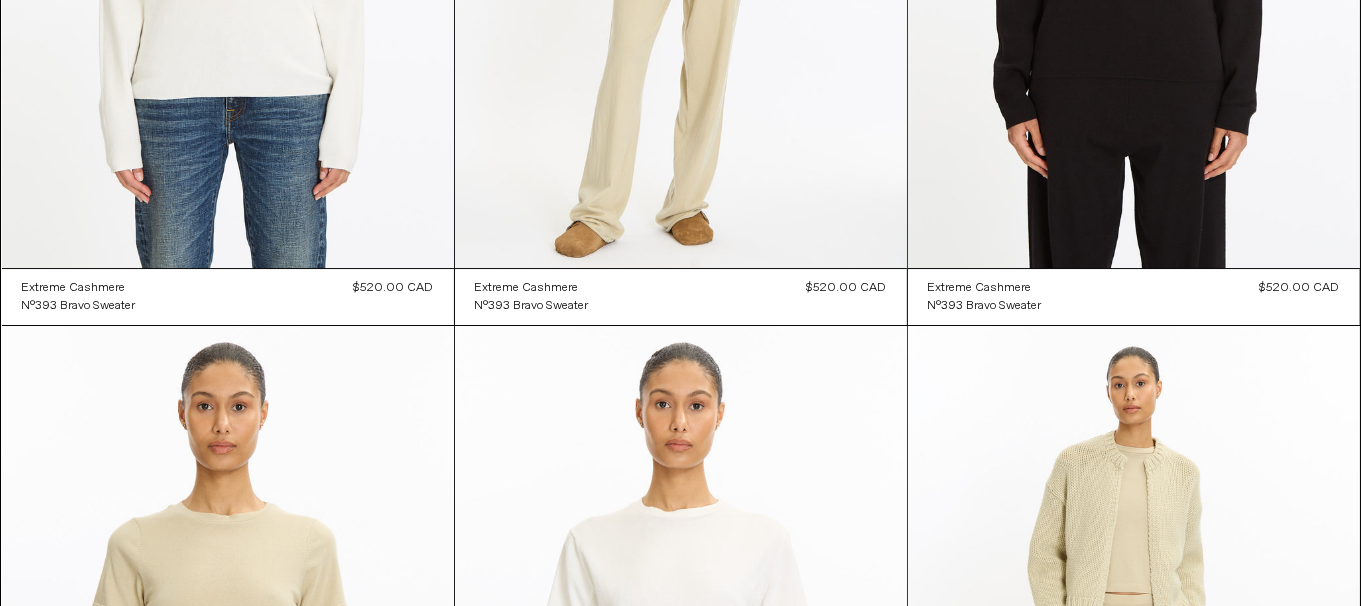 scroll, scrollTop: 6816, scrollLeft: 0, axis: vertical 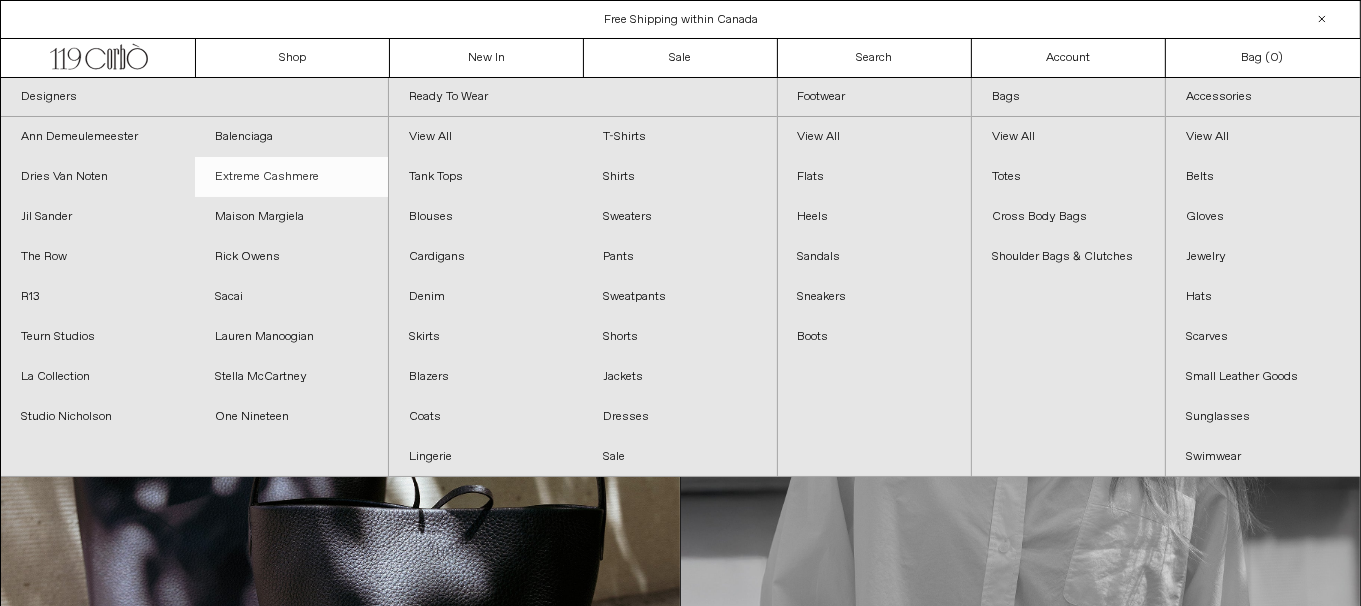 click on "Extreme Cashmere" at bounding box center [292, 177] 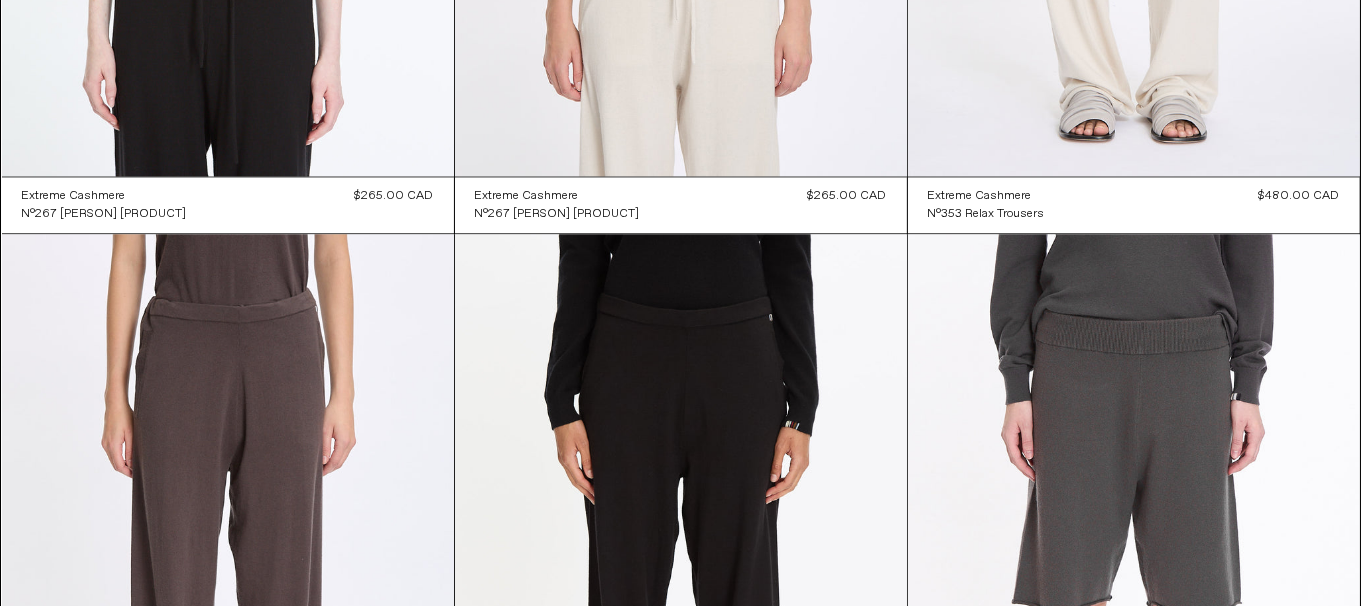 scroll, scrollTop: 4900, scrollLeft: 0, axis: vertical 